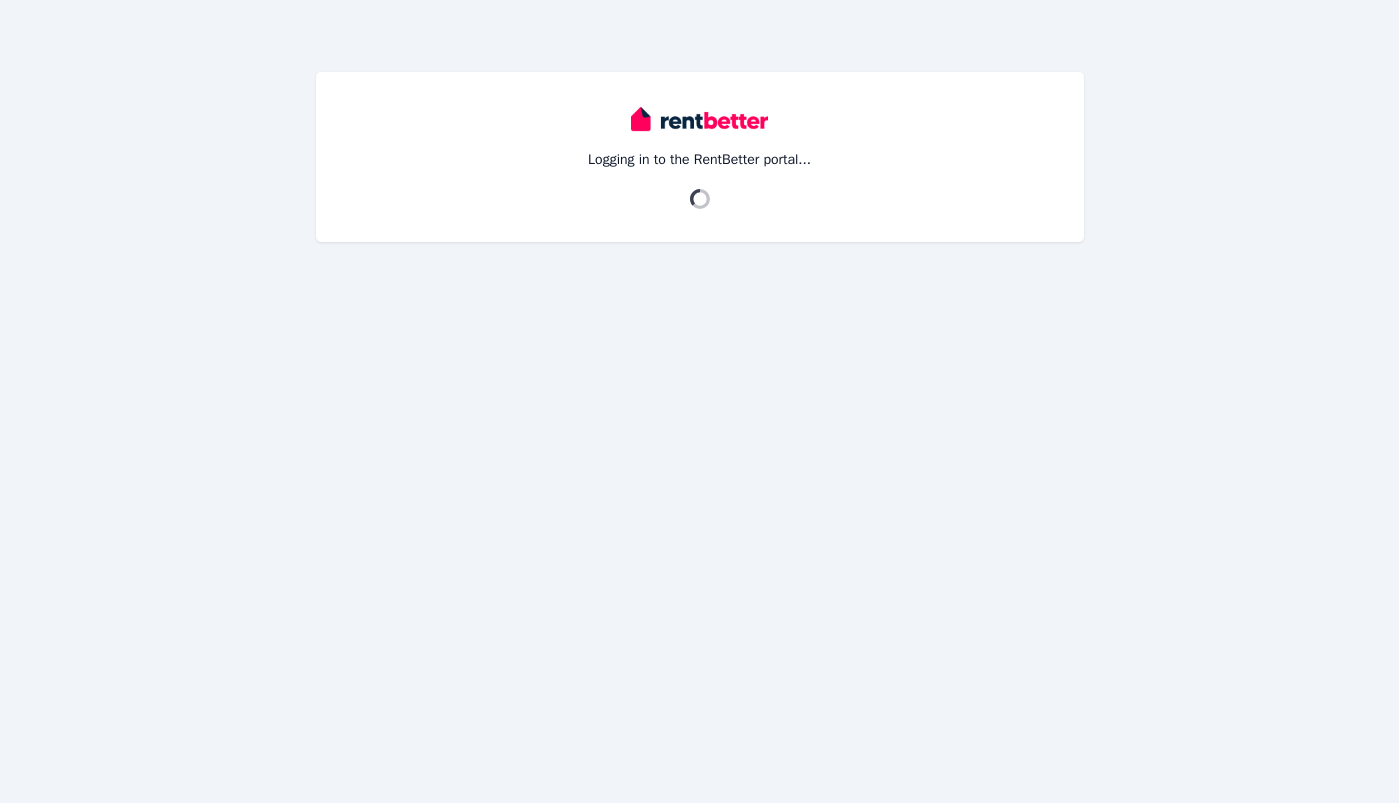 scroll, scrollTop: 0, scrollLeft: 0, axis: both 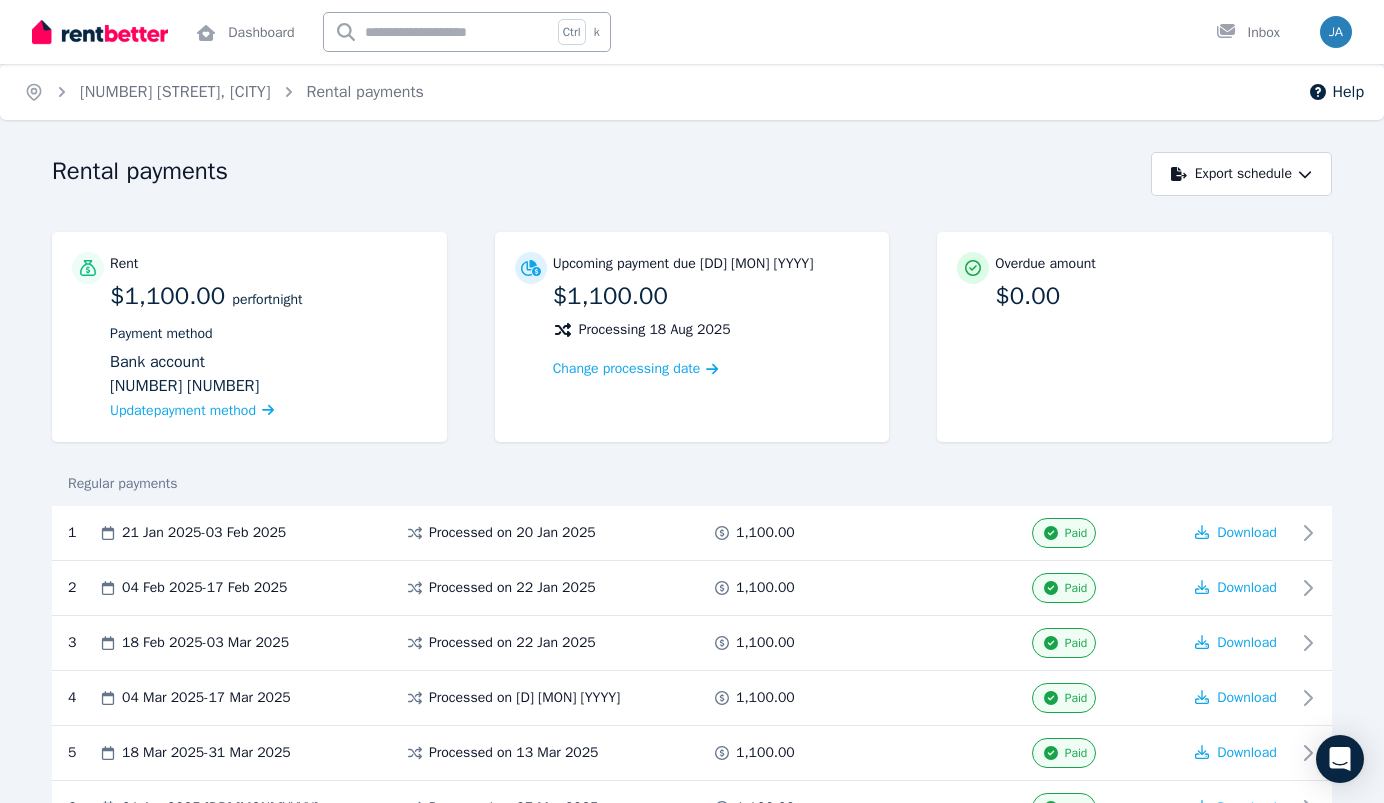 click at bounding box center (100, 32) 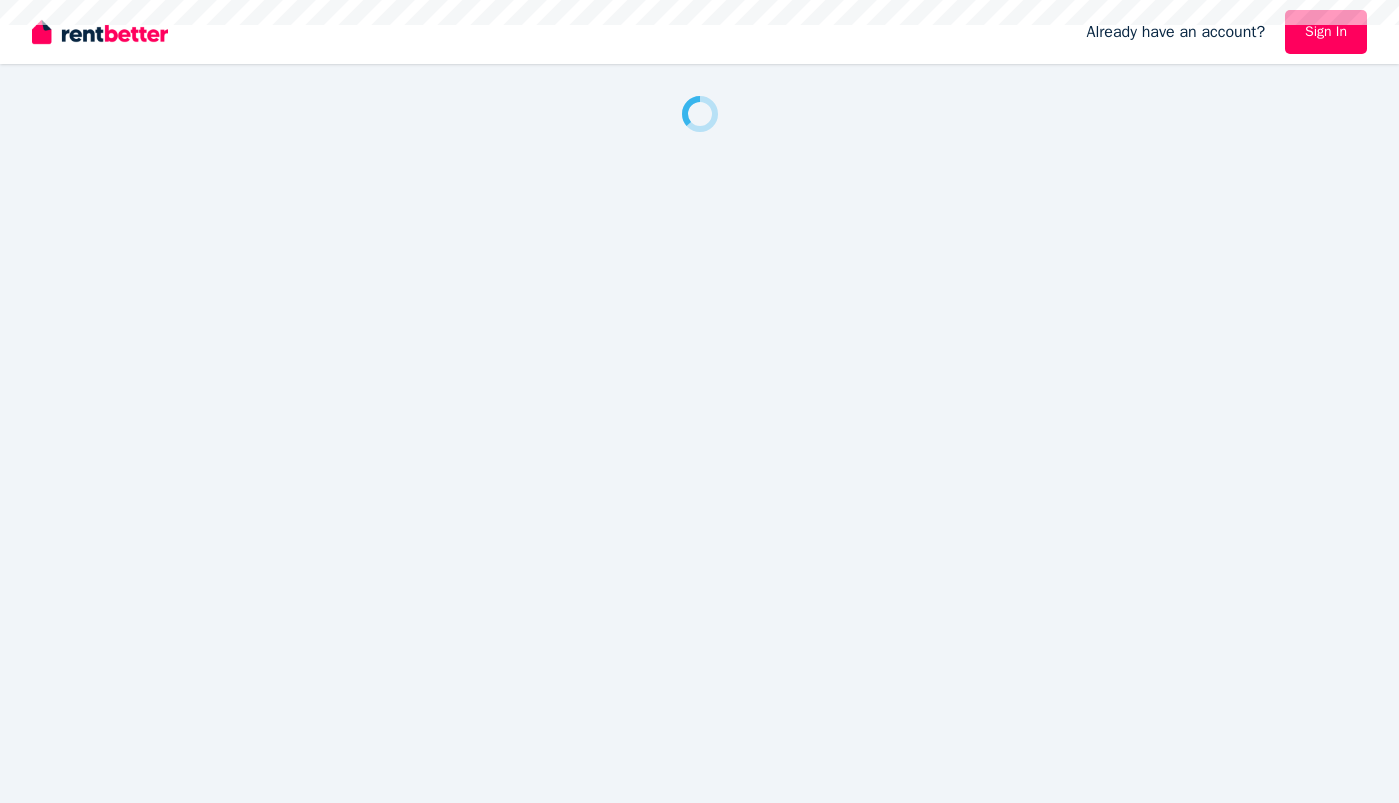 scroll, scrollTop: 0, scrollLeft: 0, axis: both 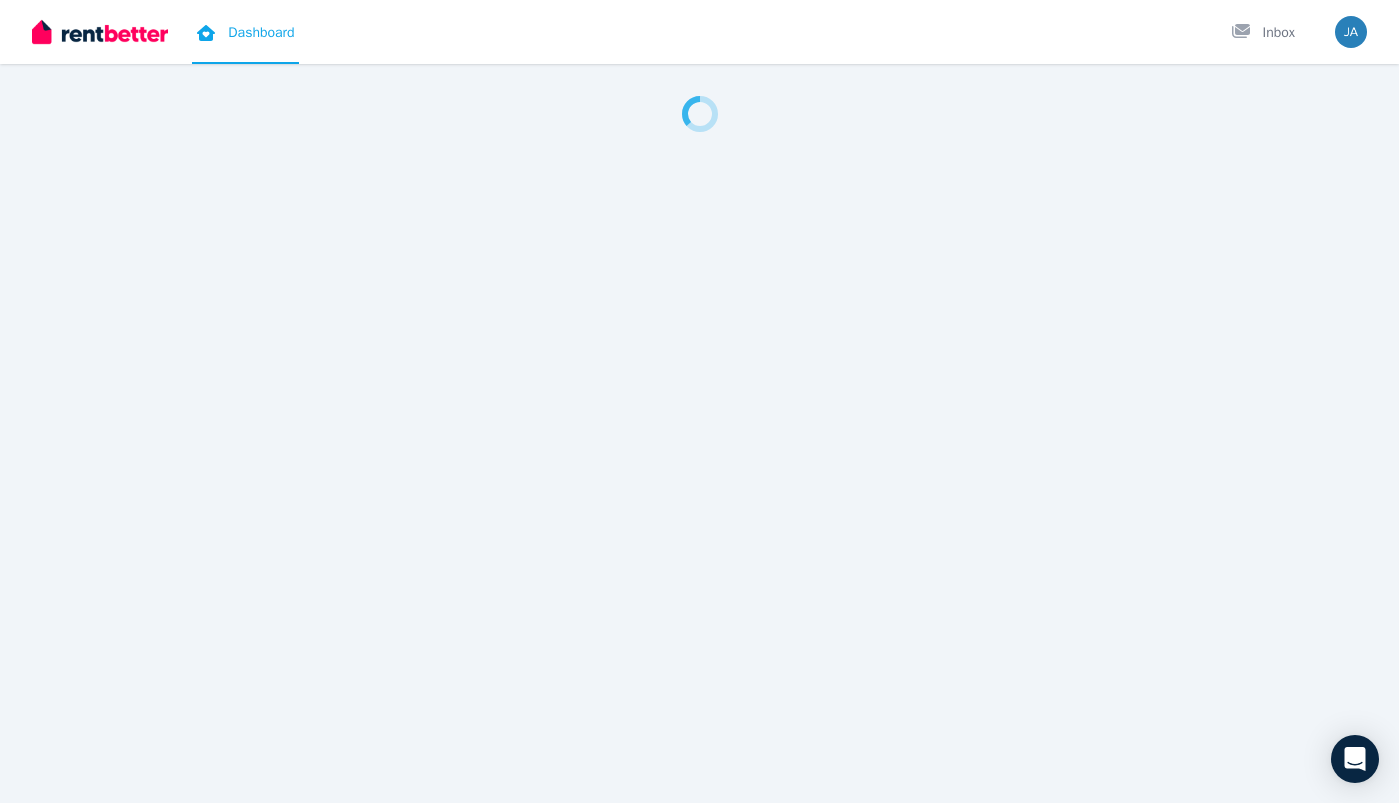 click on "Dashboard" at bounding box center [245, 32] 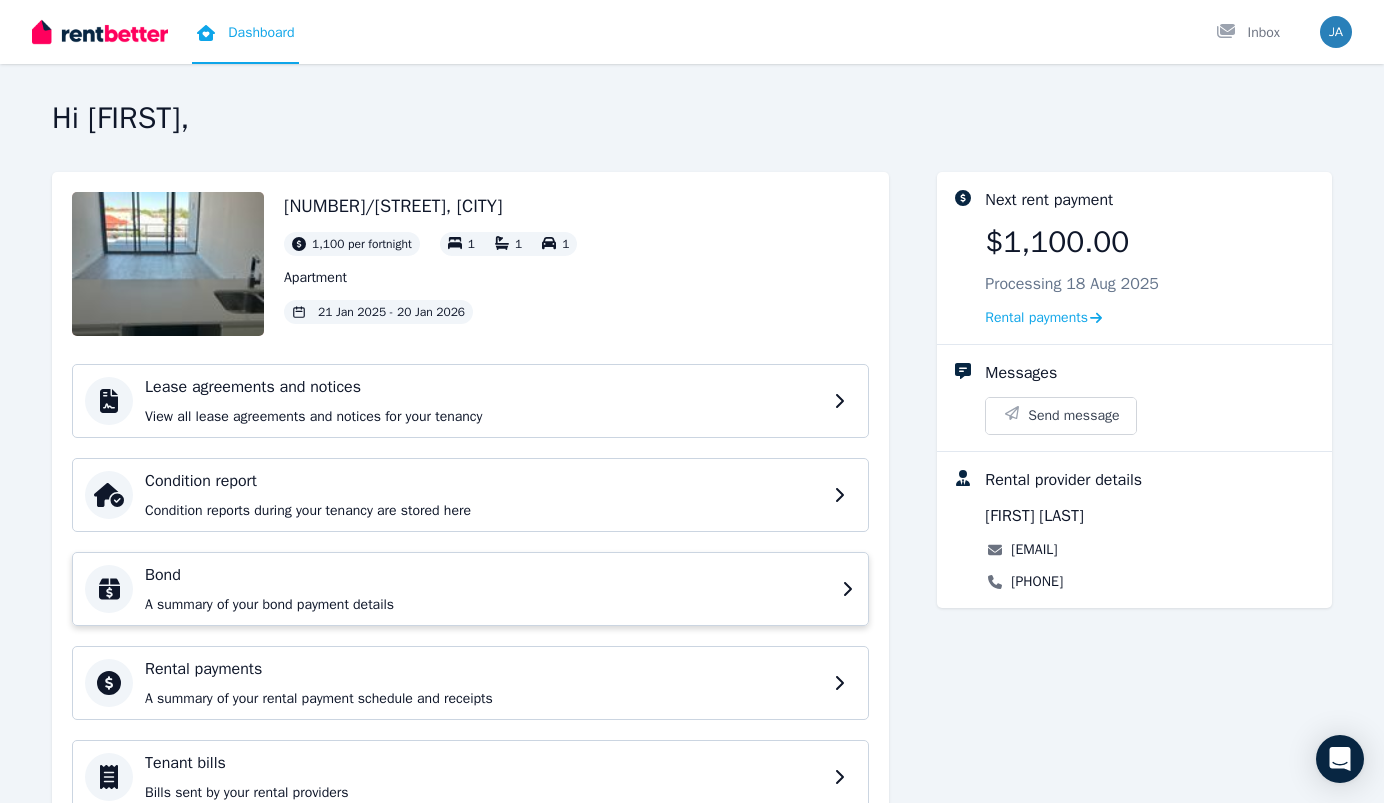 click on "Bond A summary of your bond payment details" at bounding box center [470, 589] 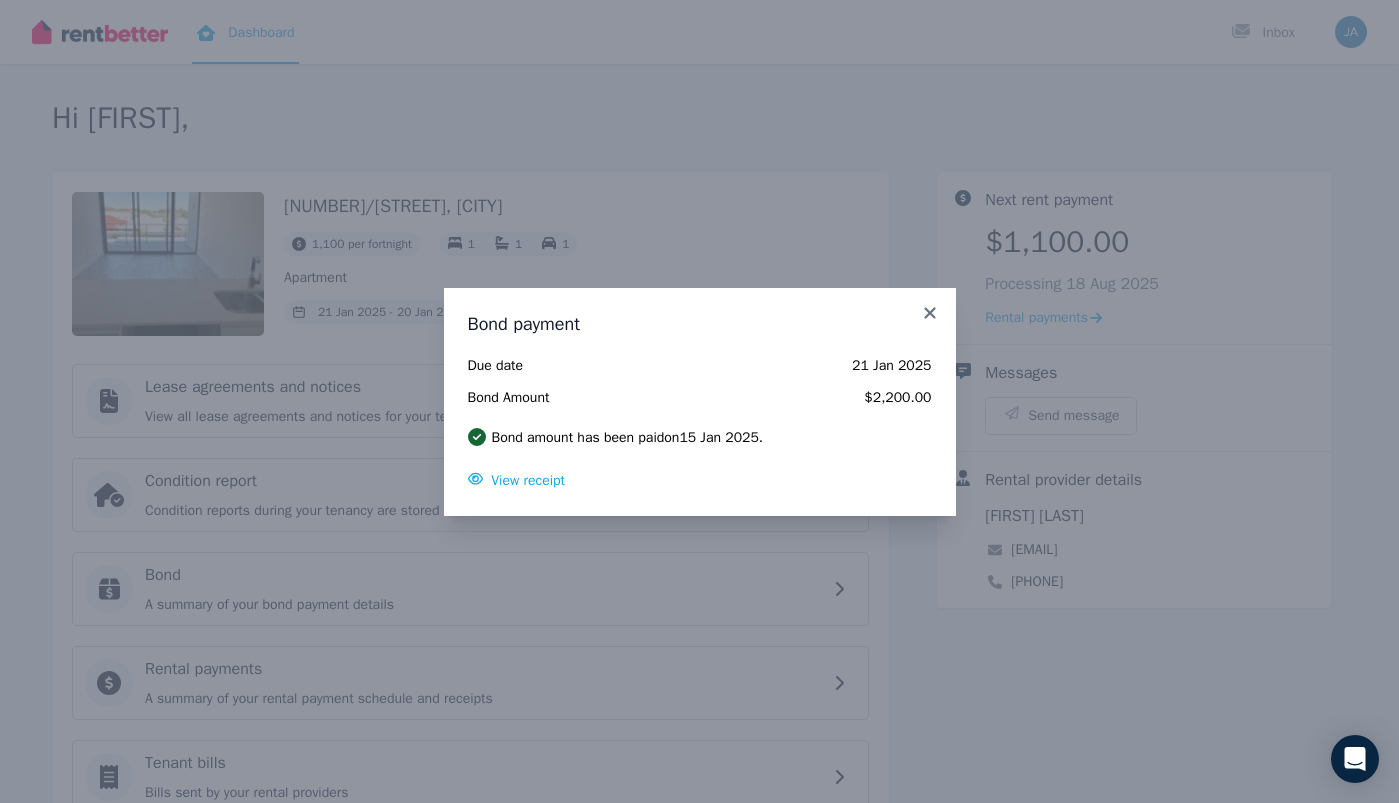 click on "Bond payment Due date 21 Jan 2025 Bond Amount $2,200.00 Bond amount has been paid  on  15 Jan 2025 . View receipt" at bounding box center (699, 401) 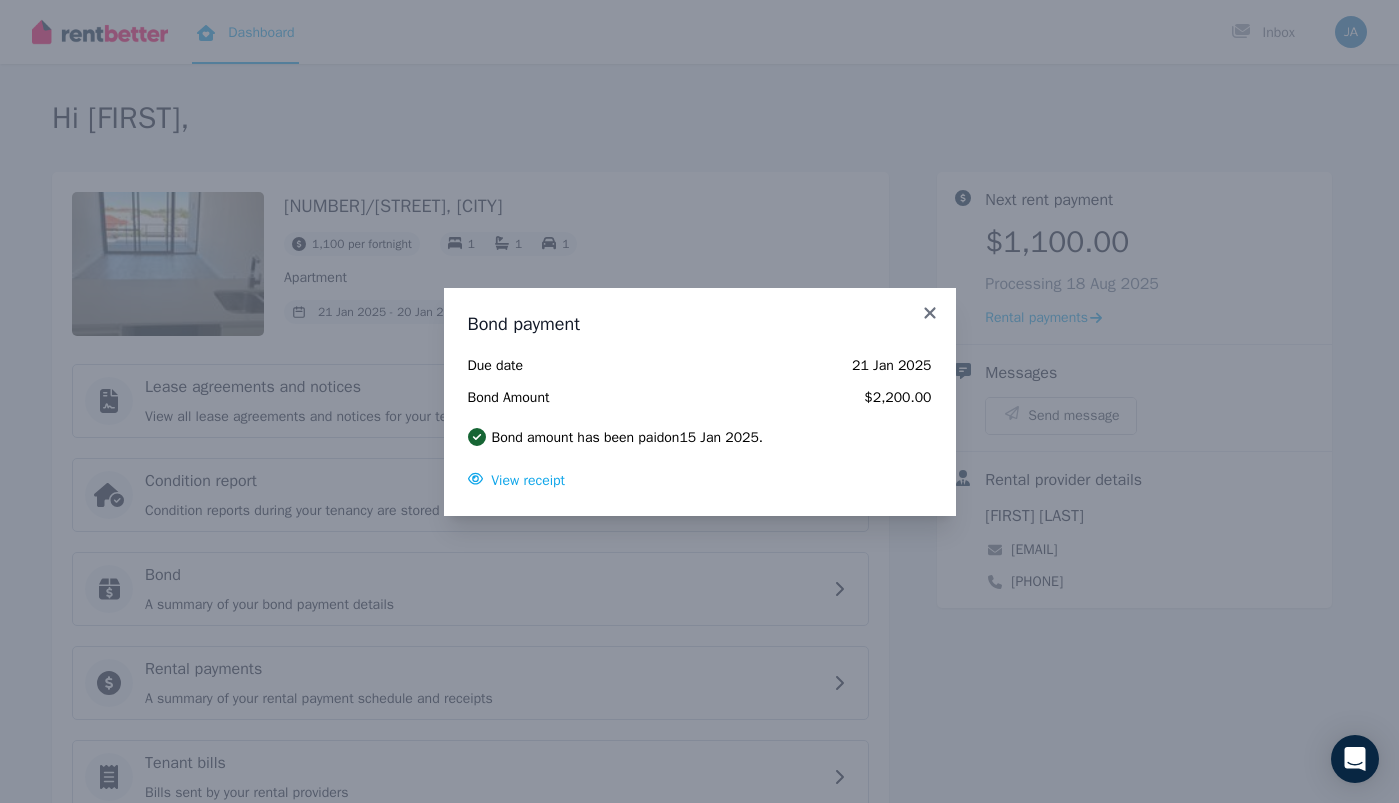 click on "Bond payment Due date 21 Jan 2025 Bond Amount $2,200.00 Bond amount has been paid  on  15 Jan 2025 . View receipt" at bounding box center [700, 402] 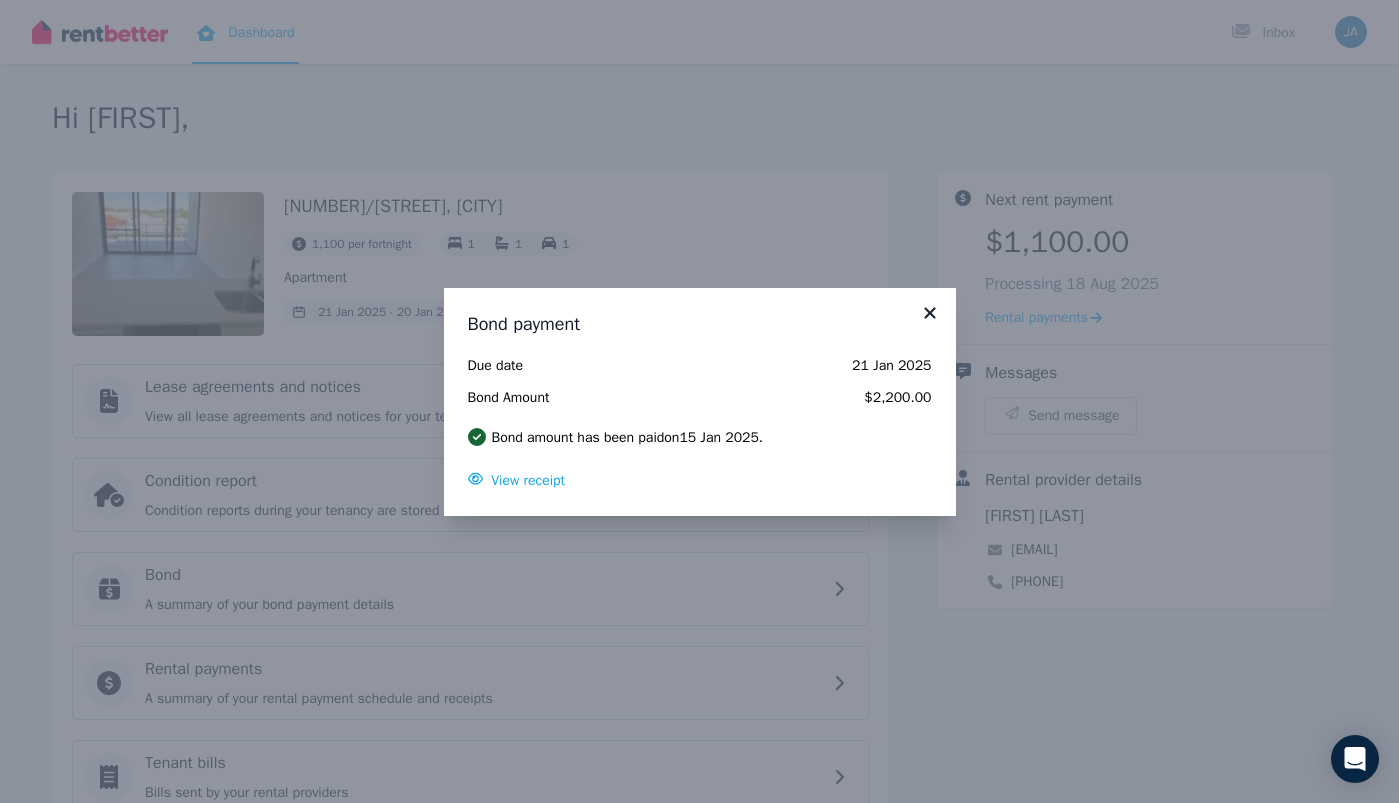 click 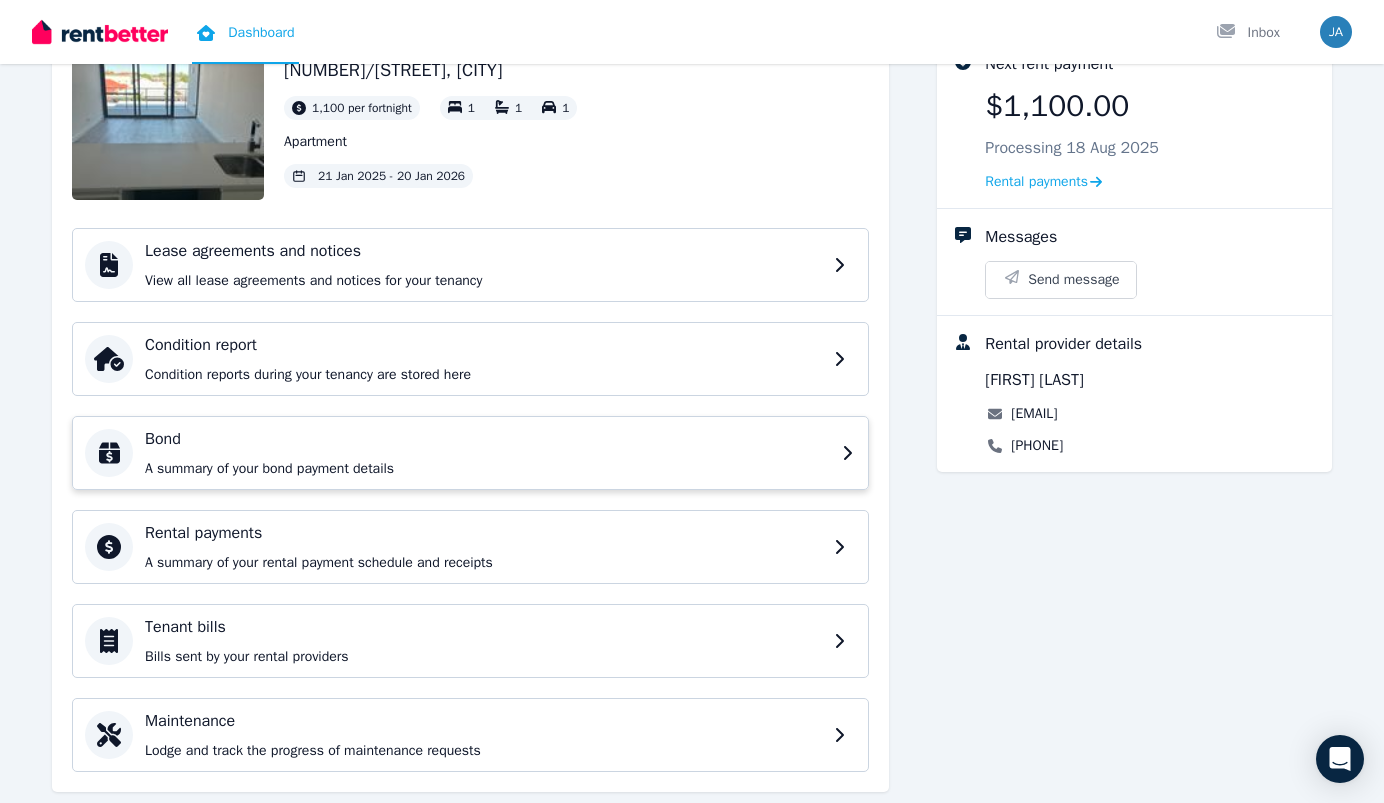 scroll, scrollTop: 181, scrollLeft: 0, axis: vertical 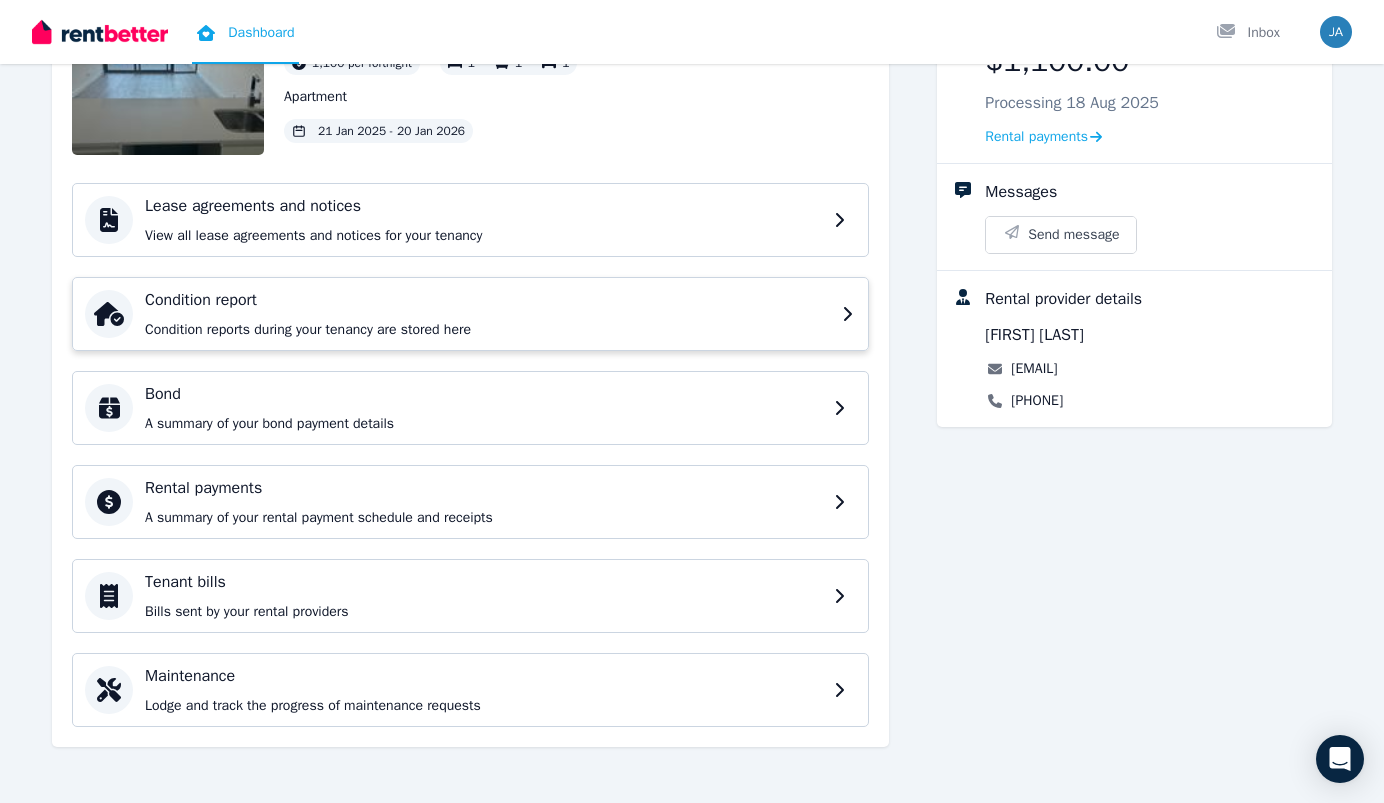 click on "Condition report Condition reports during your tenancy are stored here" at bounding box center (487, 314) 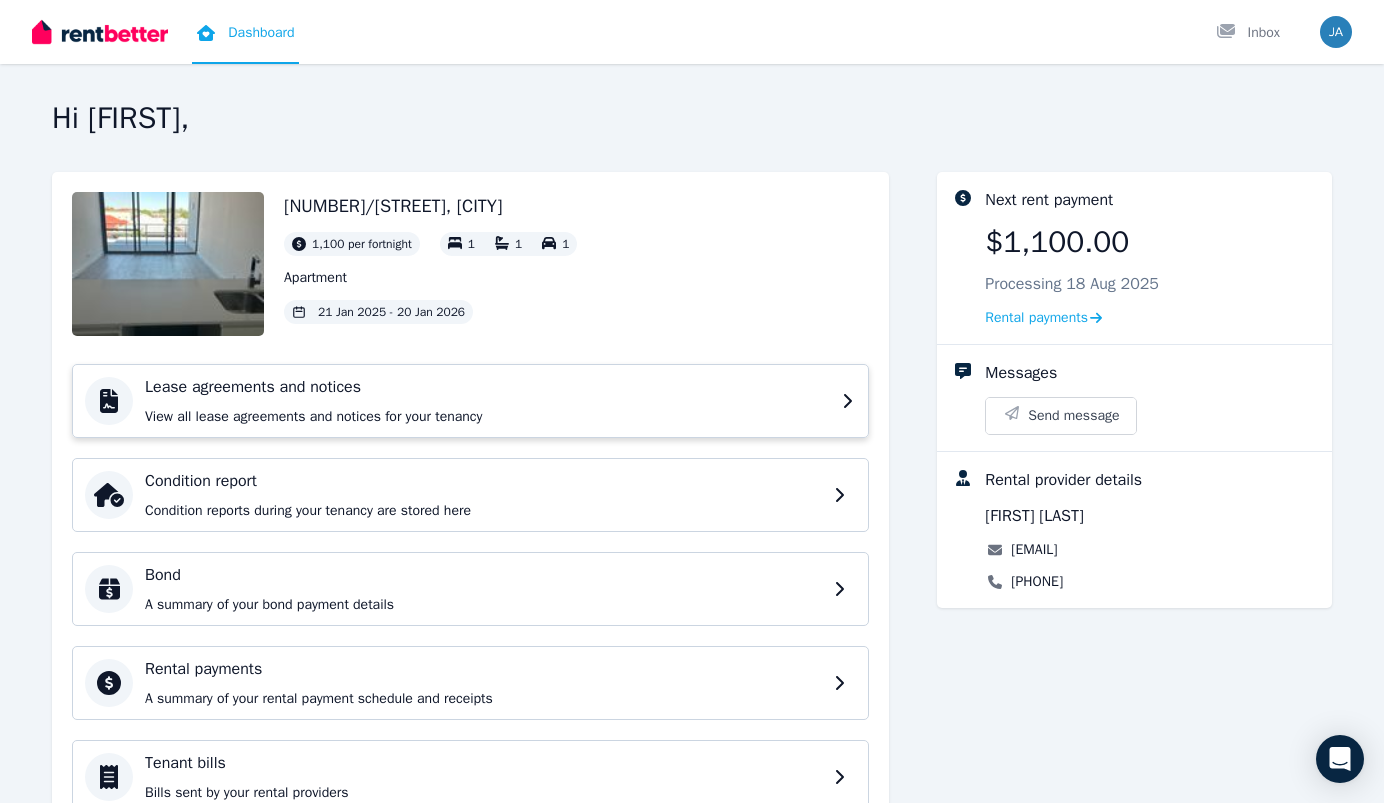 click on "Lease agreements and notices" at bounding box center (487, 387) 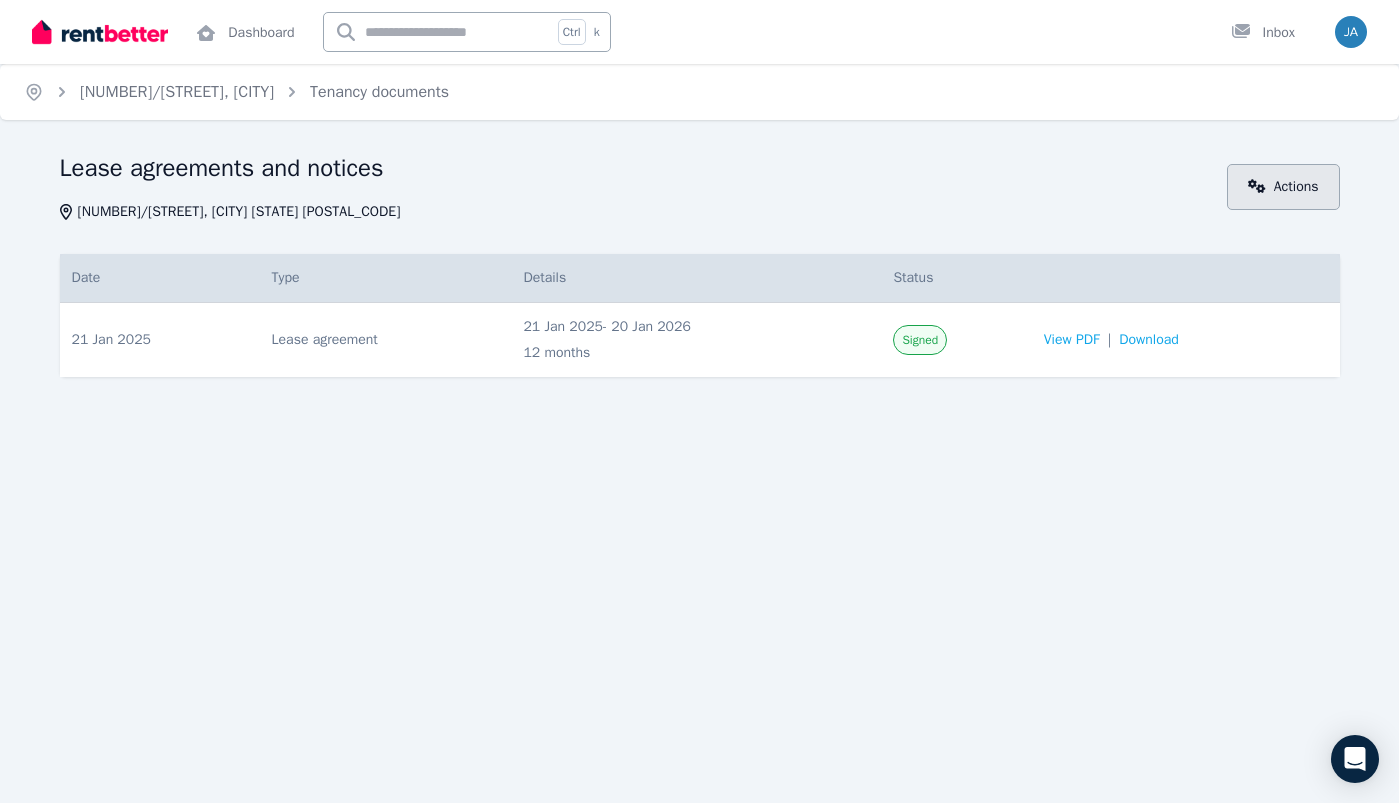 click on "Actions" at bounding box center [1283, 187] 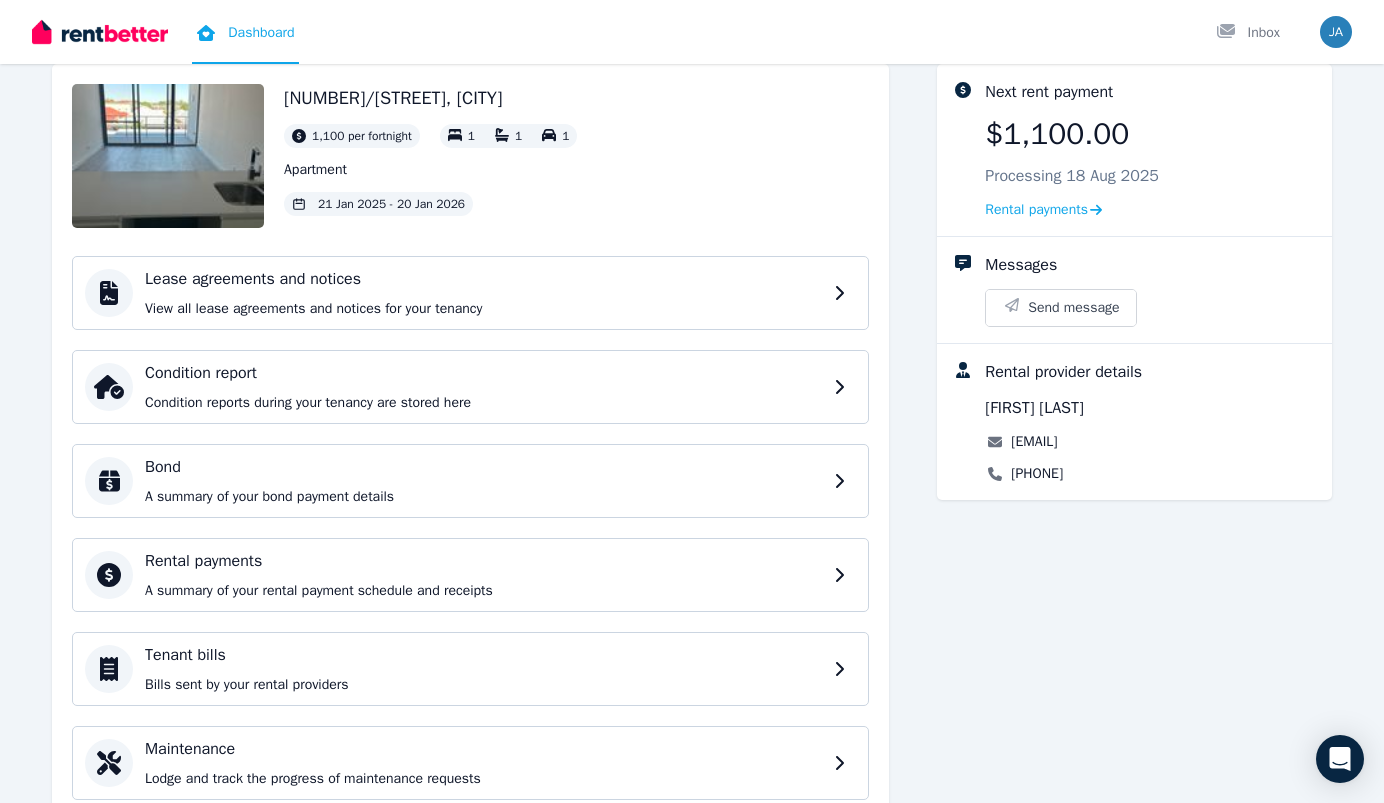 scroll, scrollTop: 181, scrollLeft: 0, axis: vertical 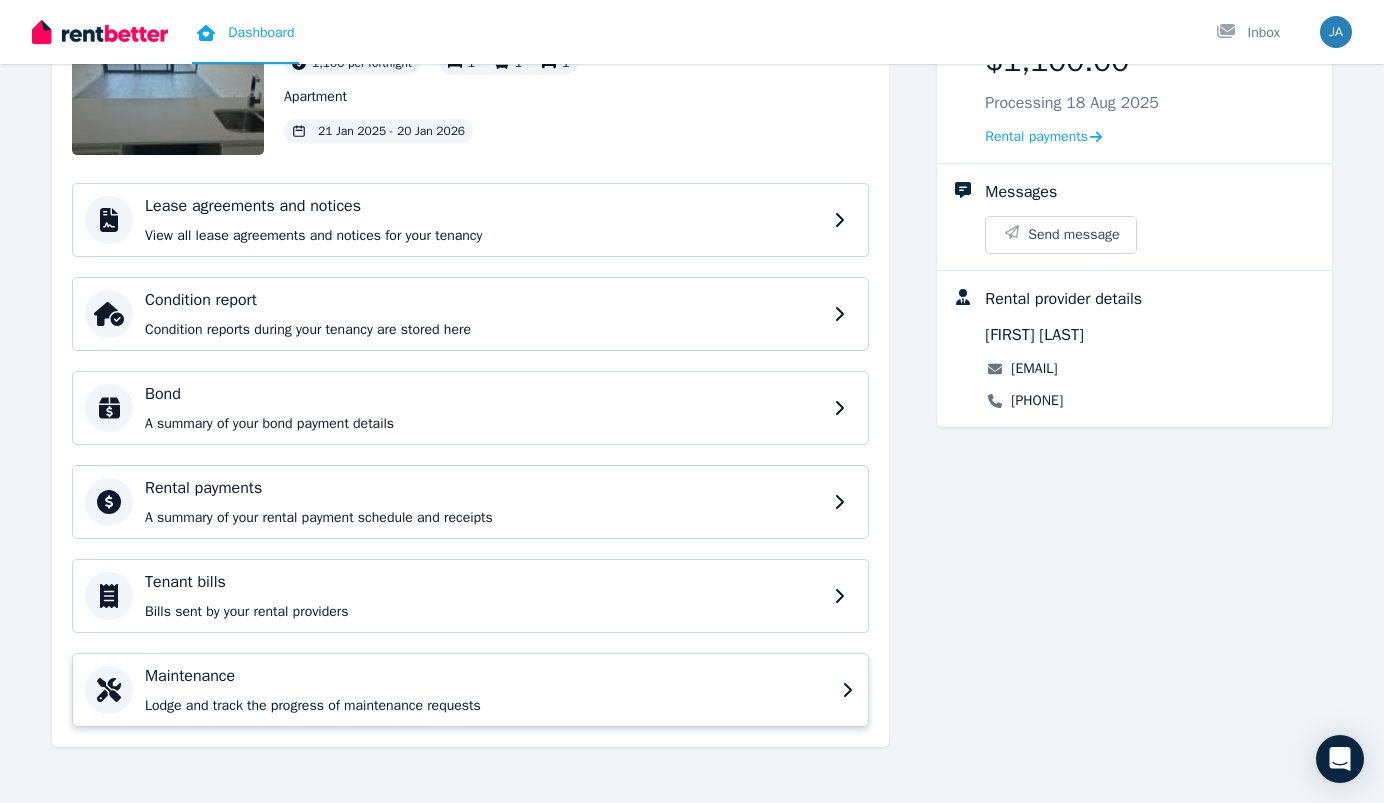 click on "Maintenance" at bounding box center [487, 676] 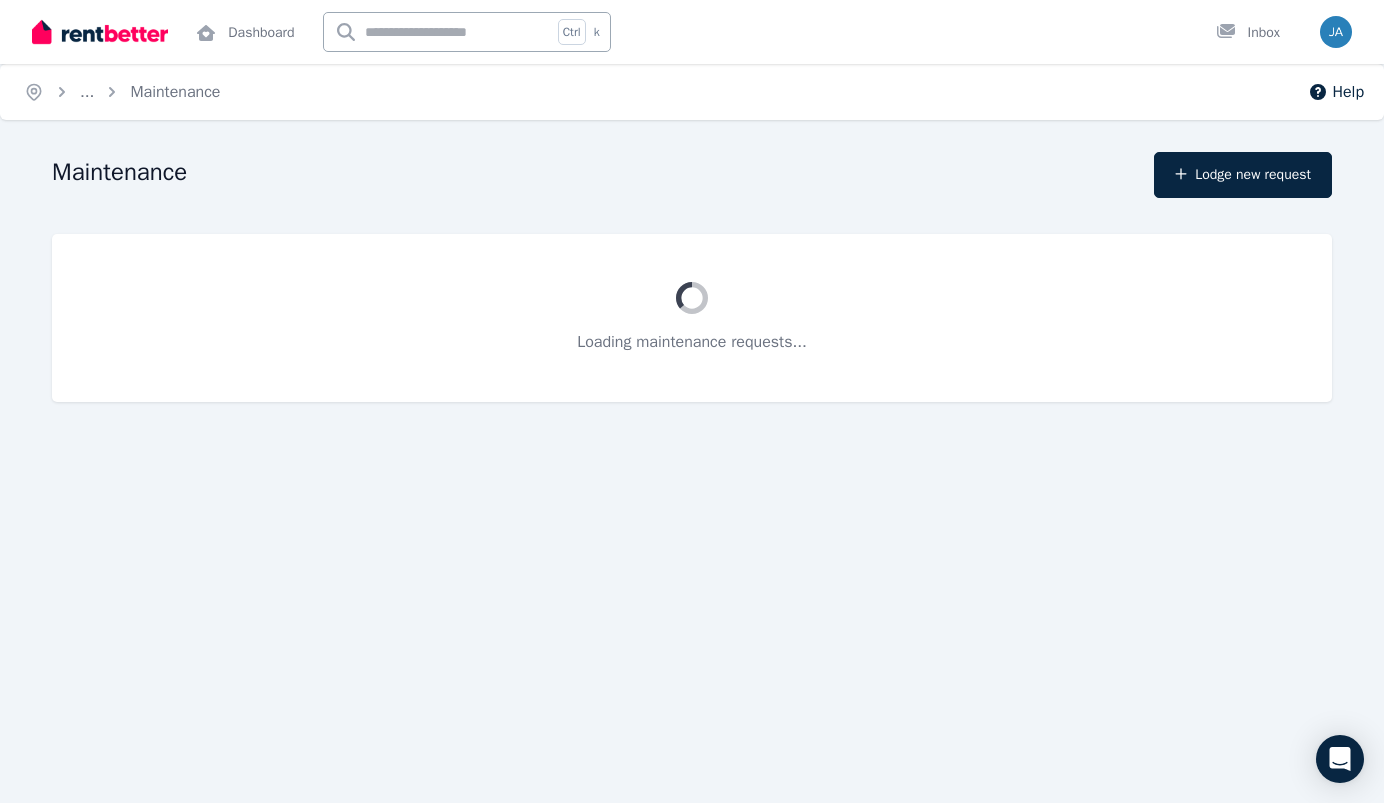 scroll, scrollTop: 0, scrollLeft: 0, axis: both 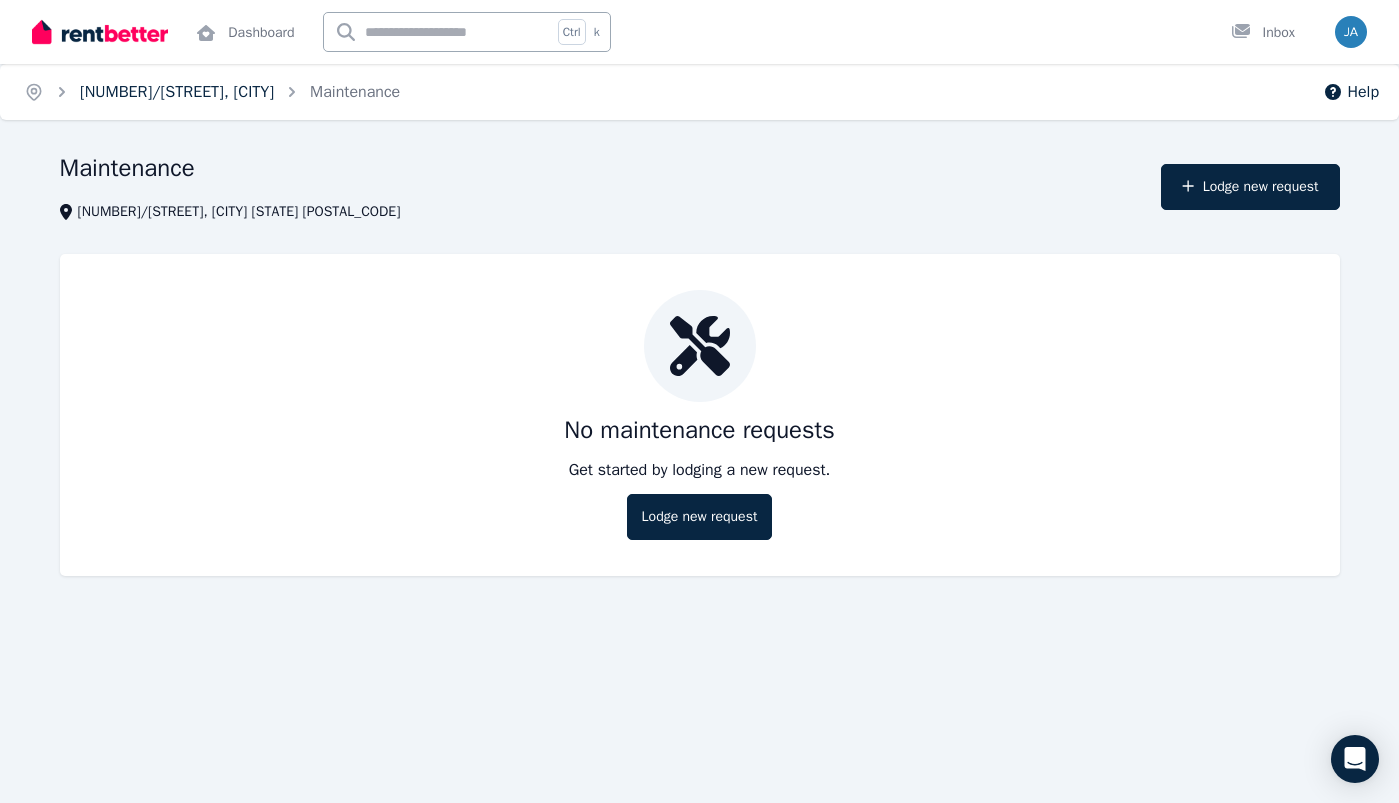 click on "[NUMBER] [STREET], [CITY]" at bounding box center (177, 92) 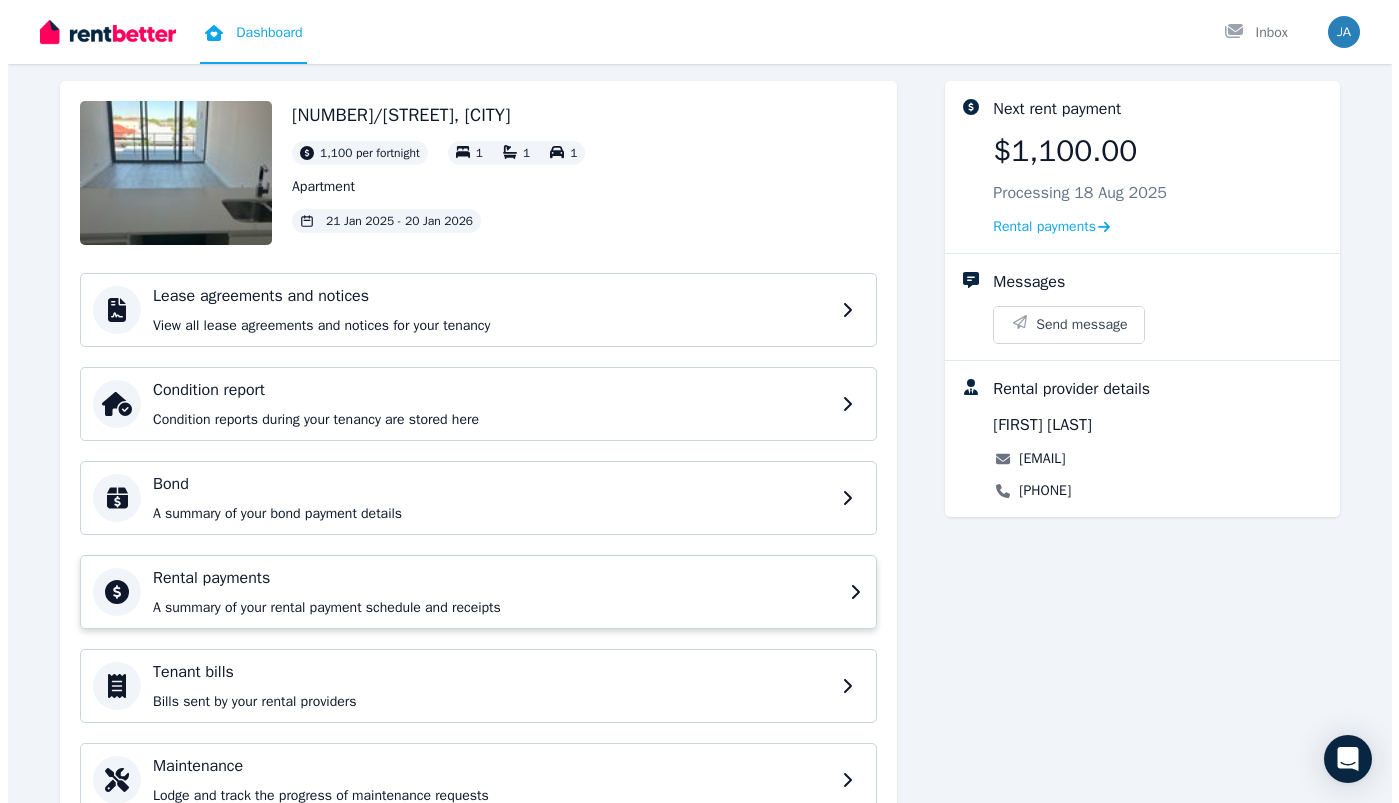 scroll, scrollTop: 0, scrollLeft: 0, axis: both 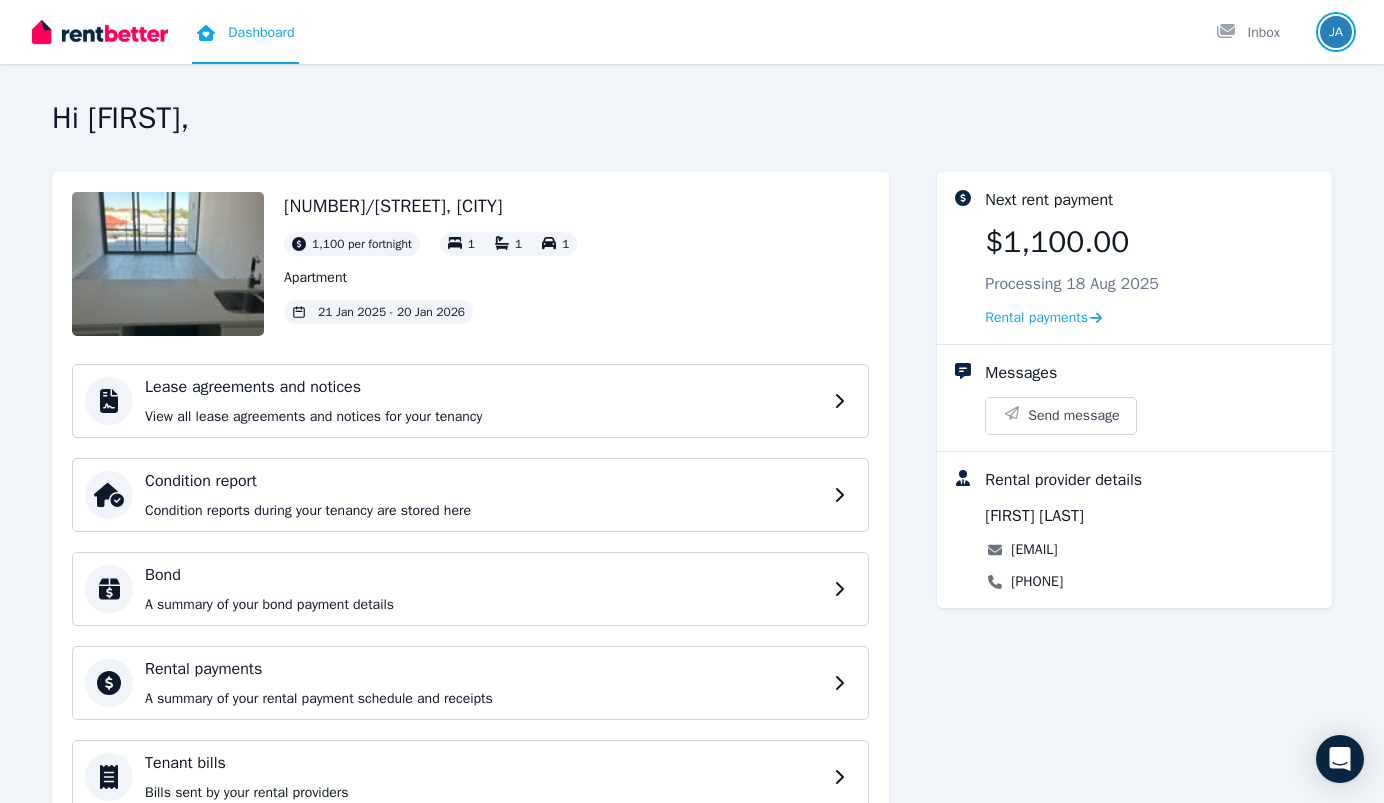 click at bounding box center (1336, 32) 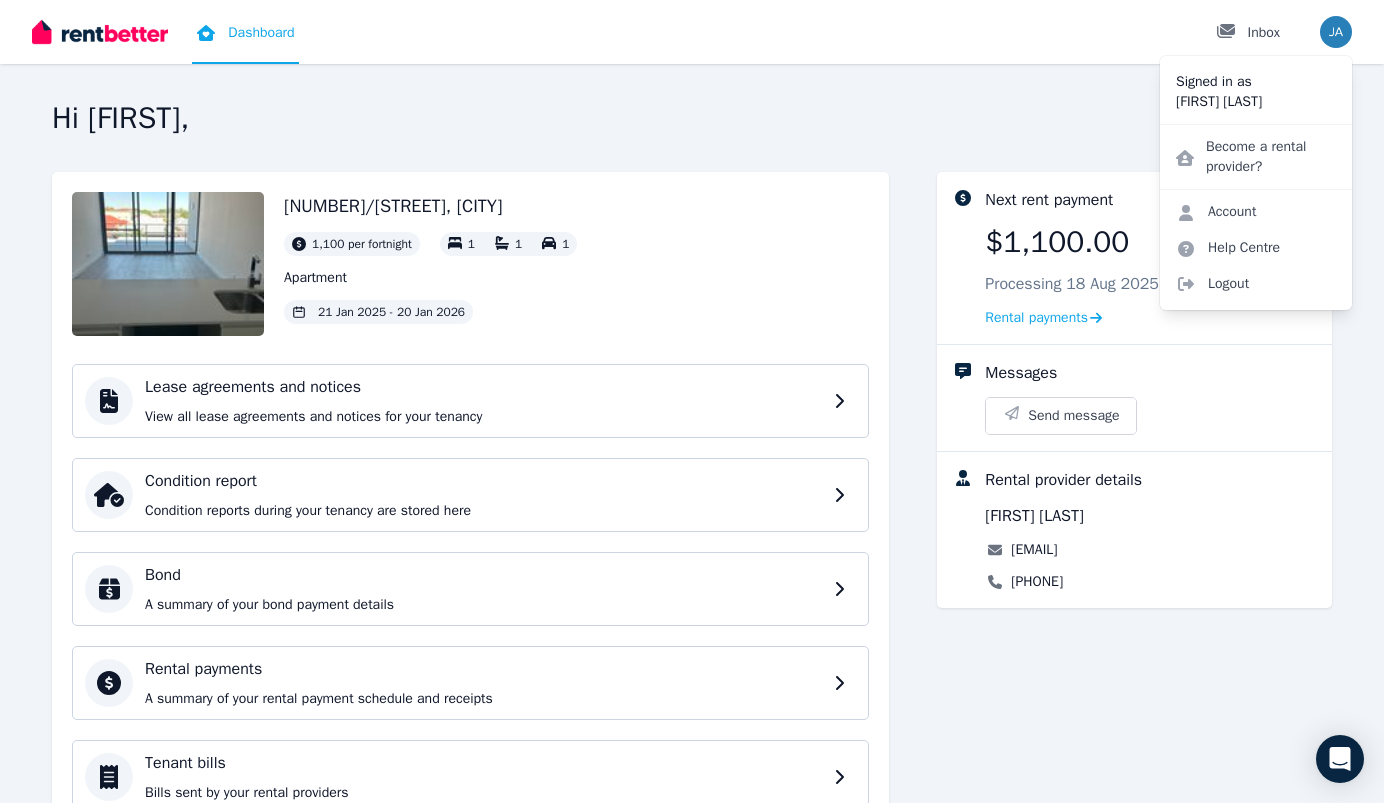 click on "Inbox" at bounding box center (1248, 32) 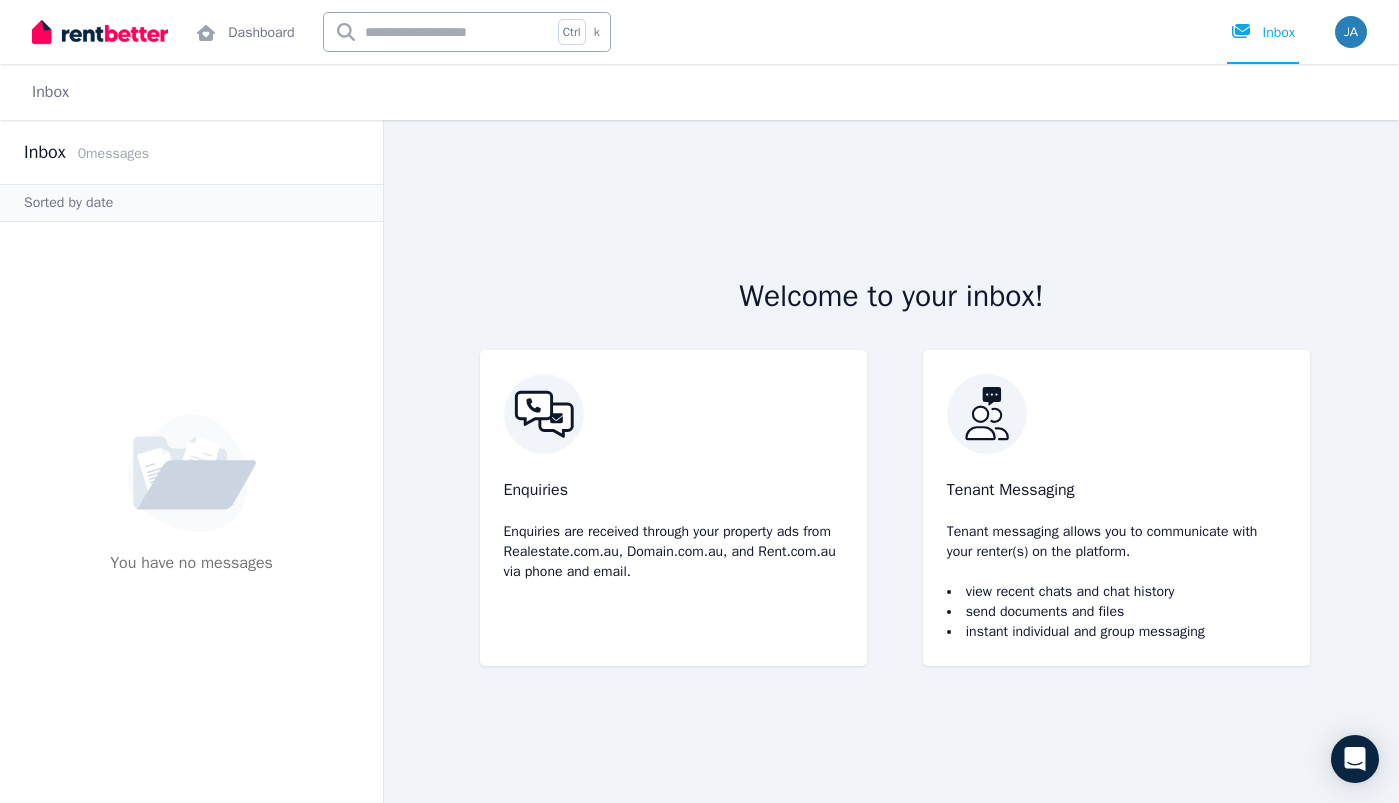 click at bounding box center (100, 32) 